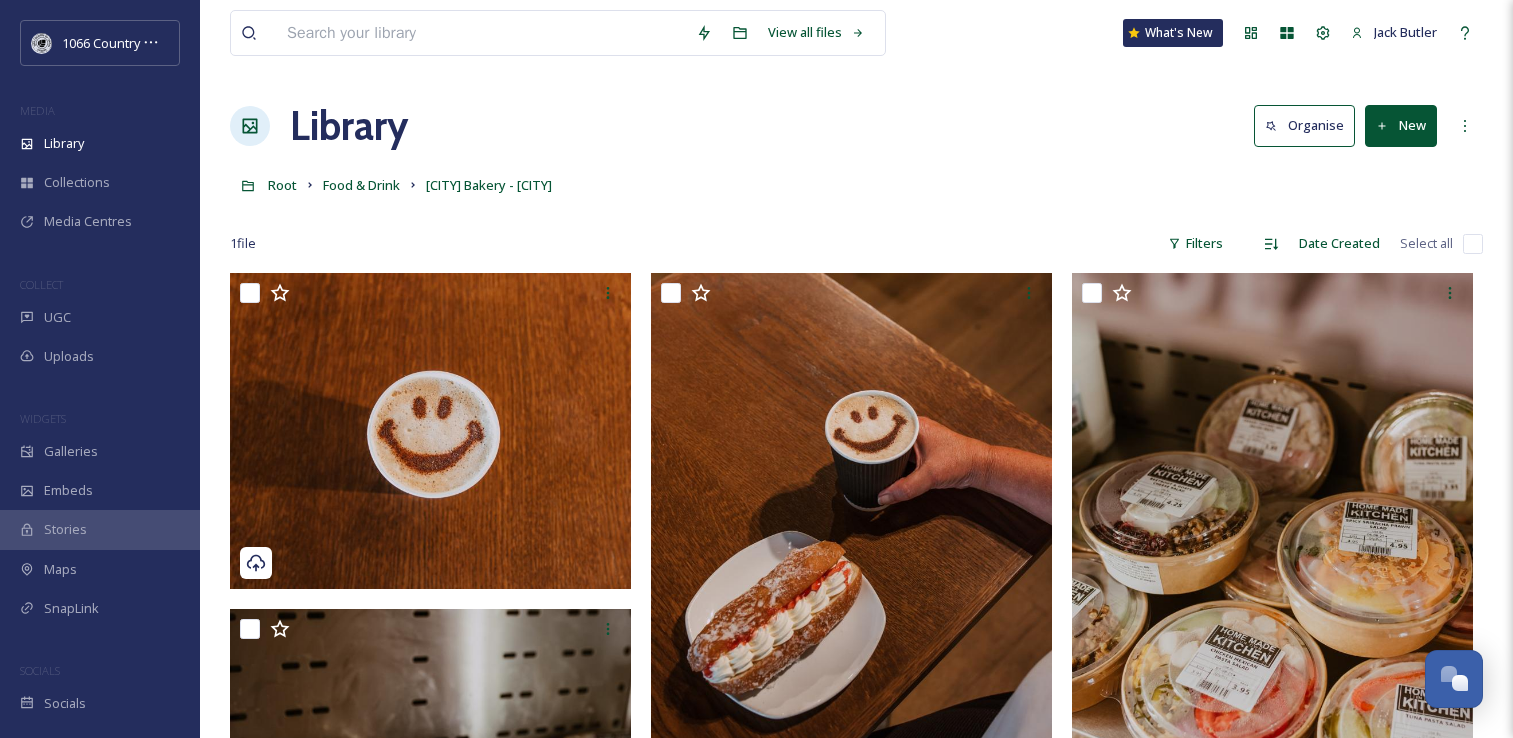 scroll, scrollTop: 0, scrollLeft: 0, axis: both 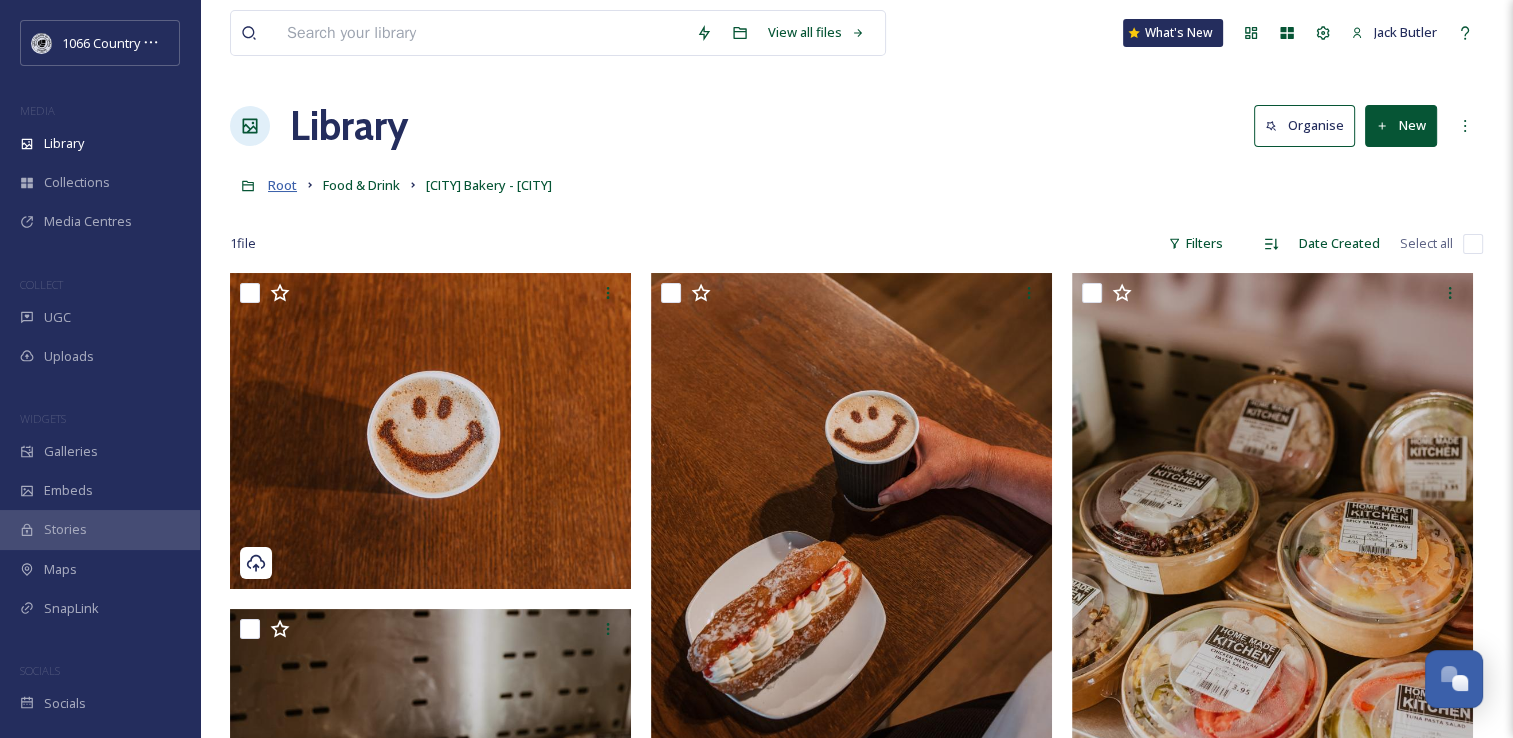 click on "Root" at bounding box center (282, 185) 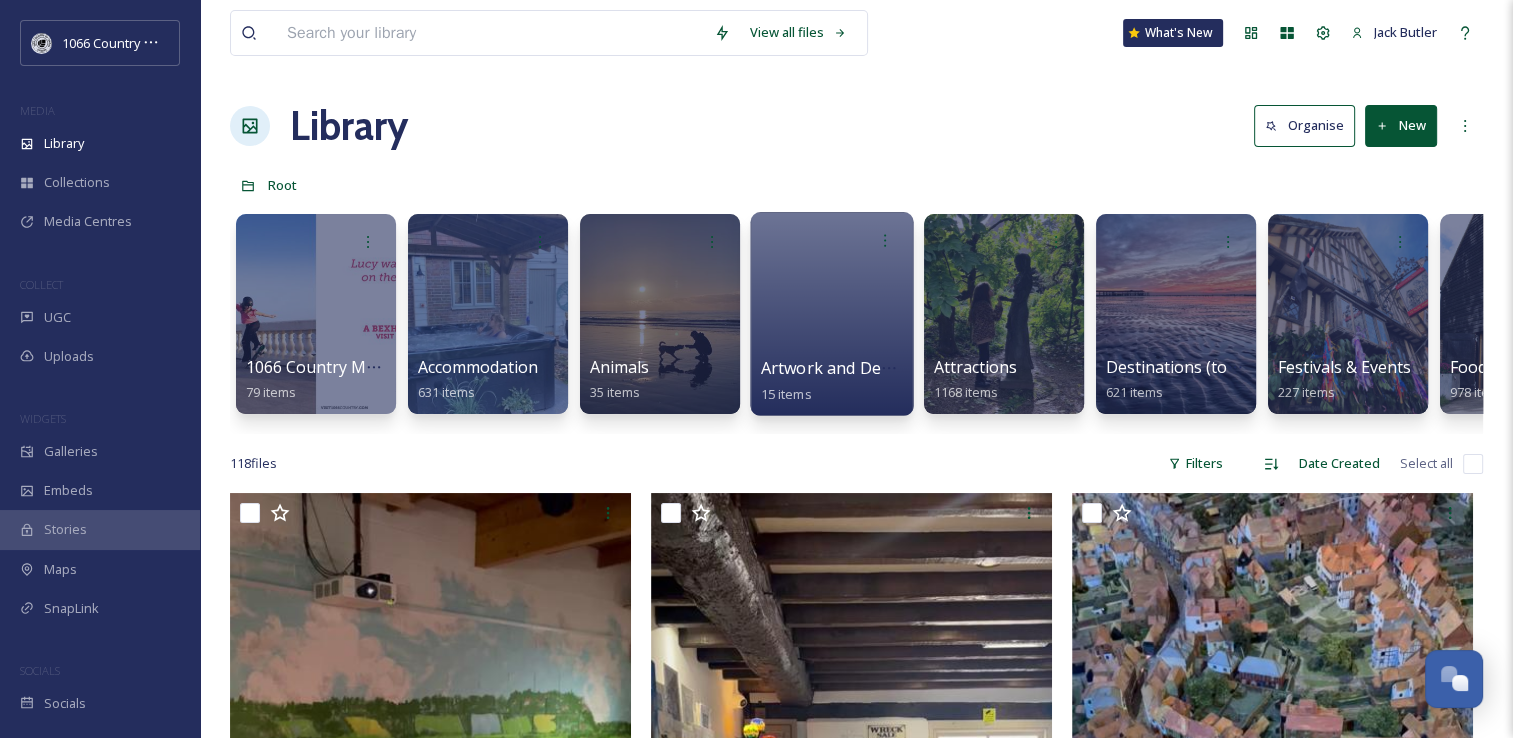 click at bounding box center (831, 314) 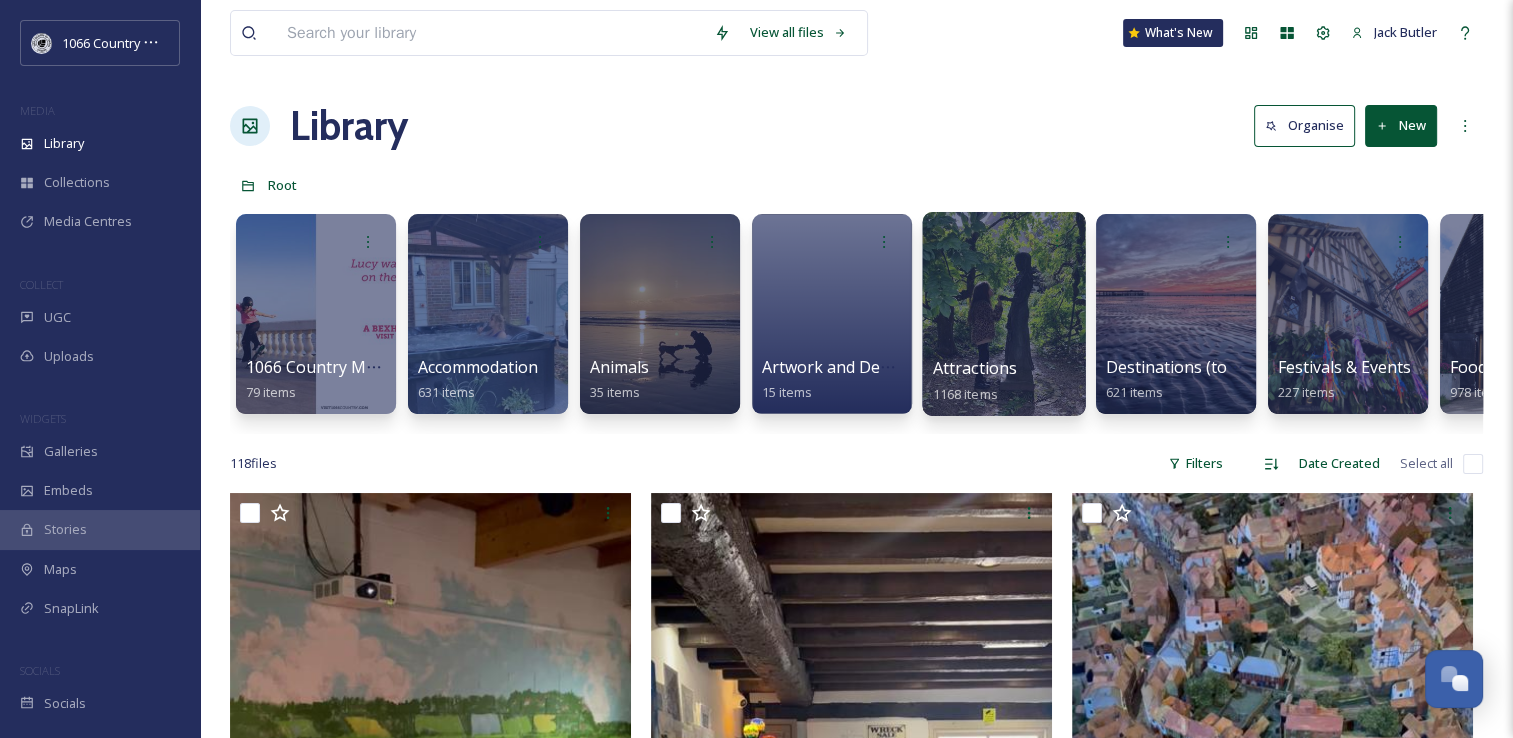 click at bounding box center (1003, 314) 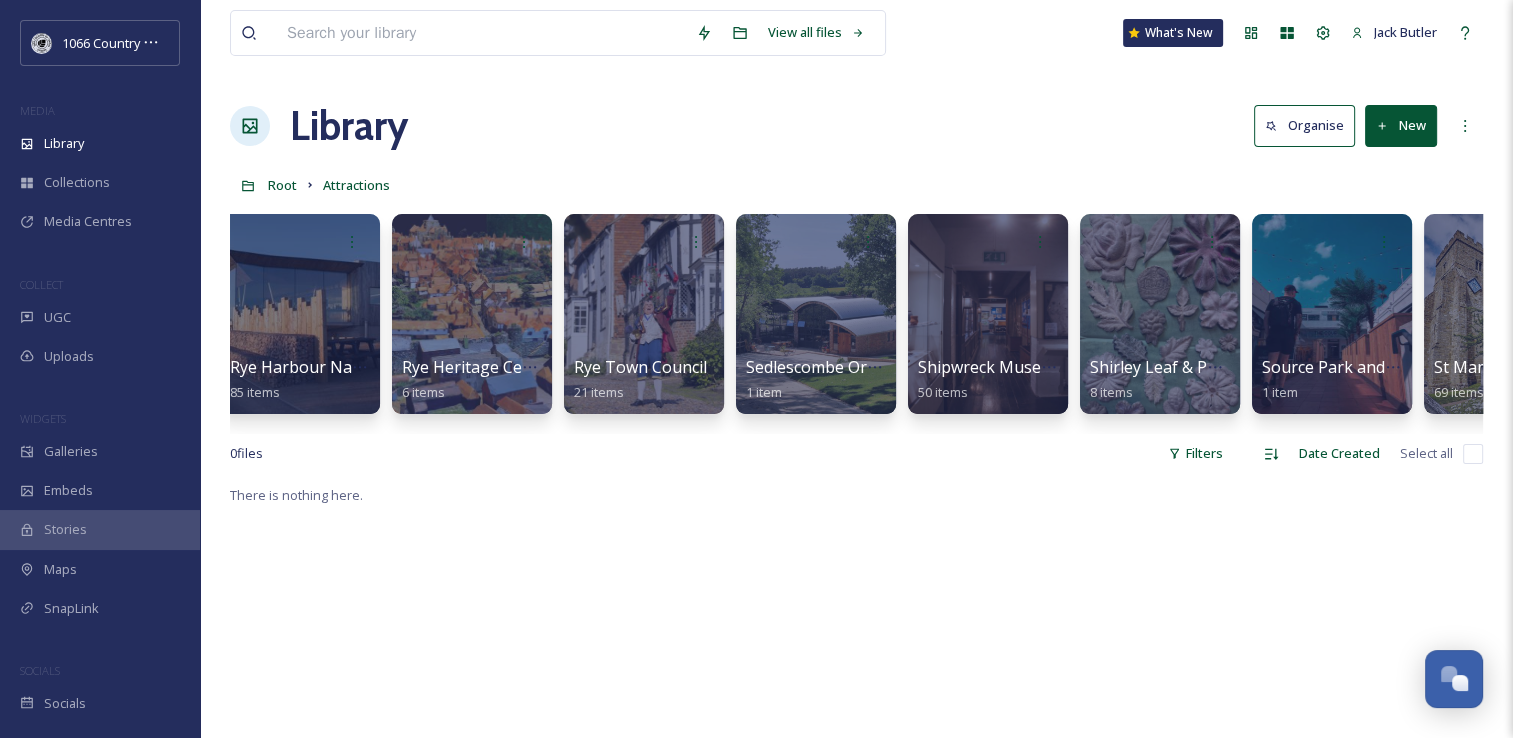 scroll, scrollTop: 0, scrollLeft: 6896, axis: horizontal 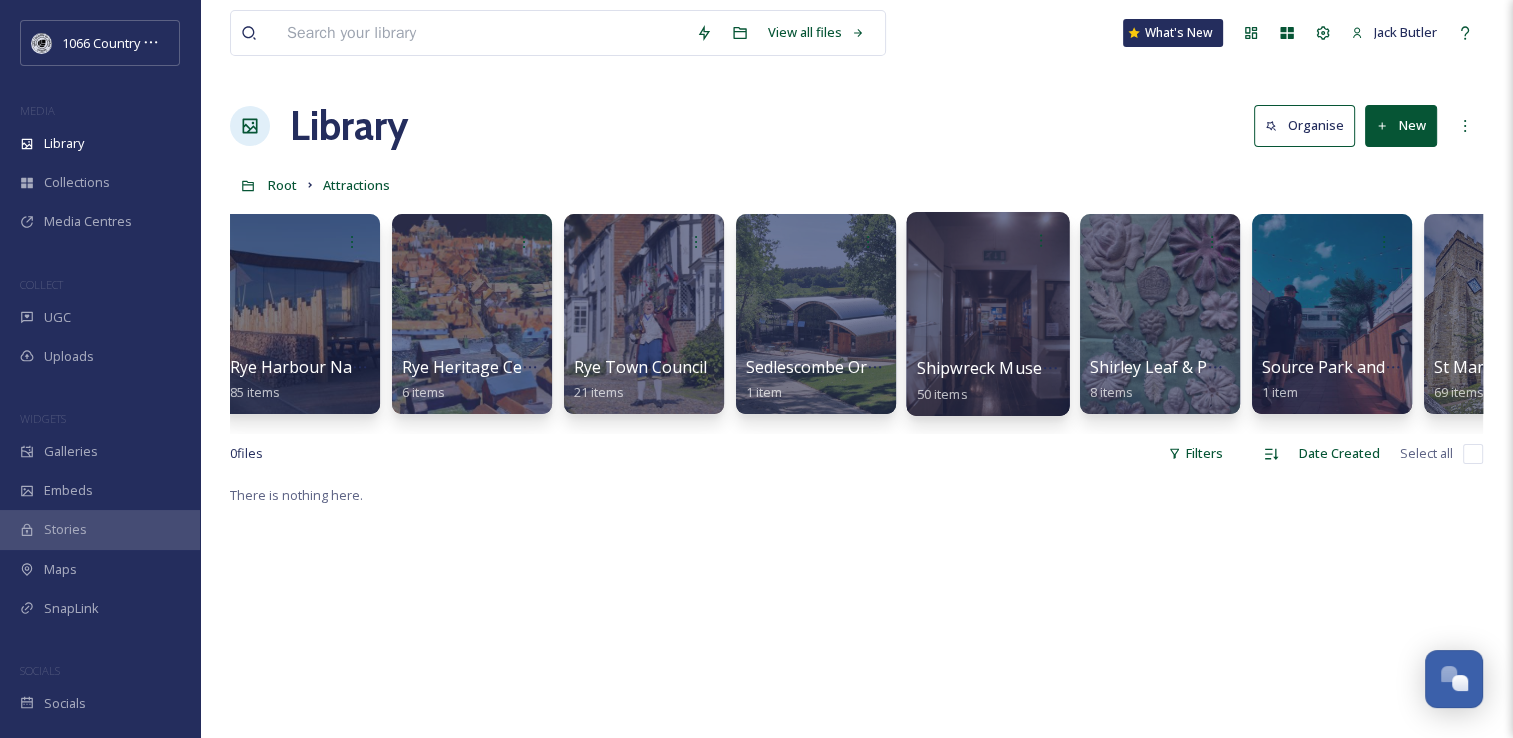 click at bounding box center [987, 314] 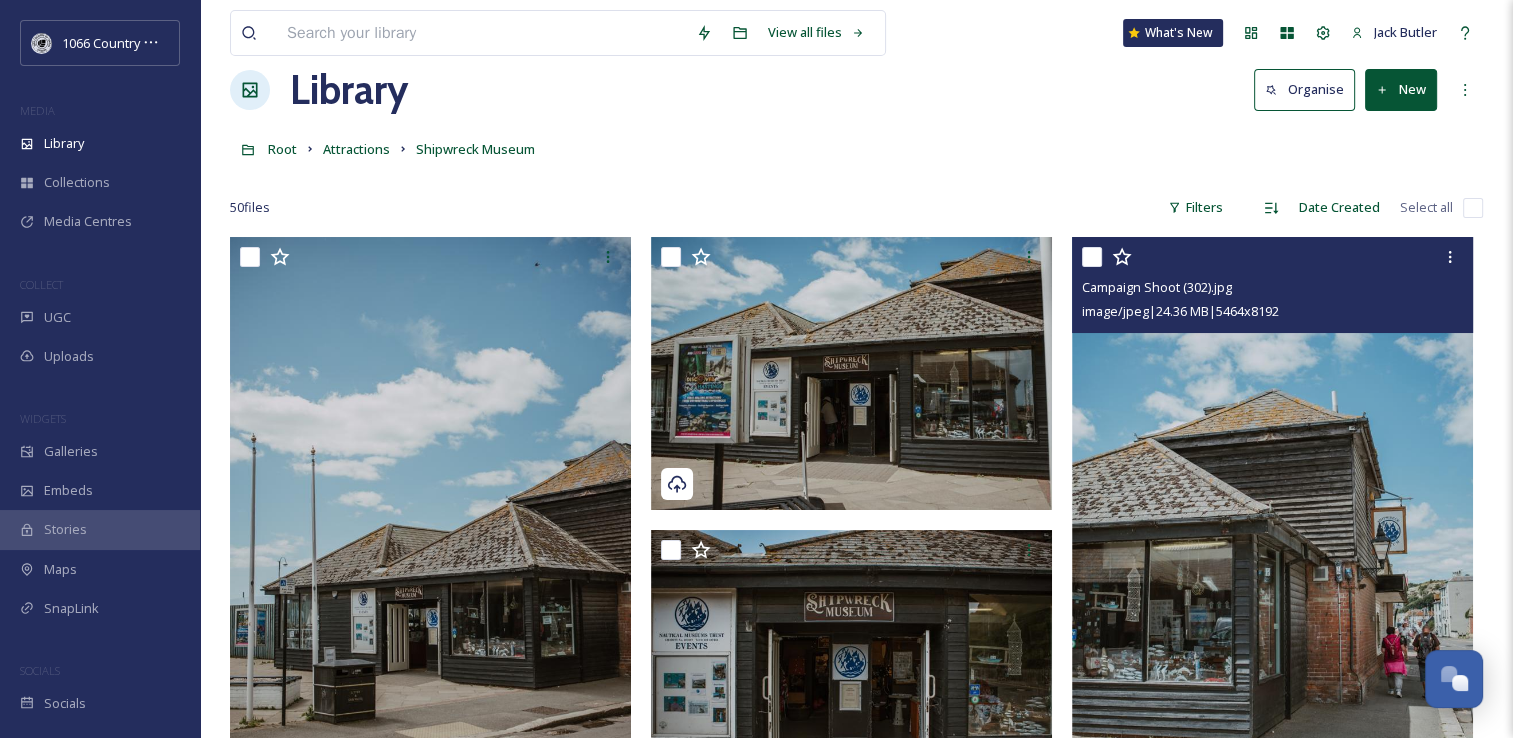 scroll, scrollTop: 0, scrollLeft: 0, axis: both 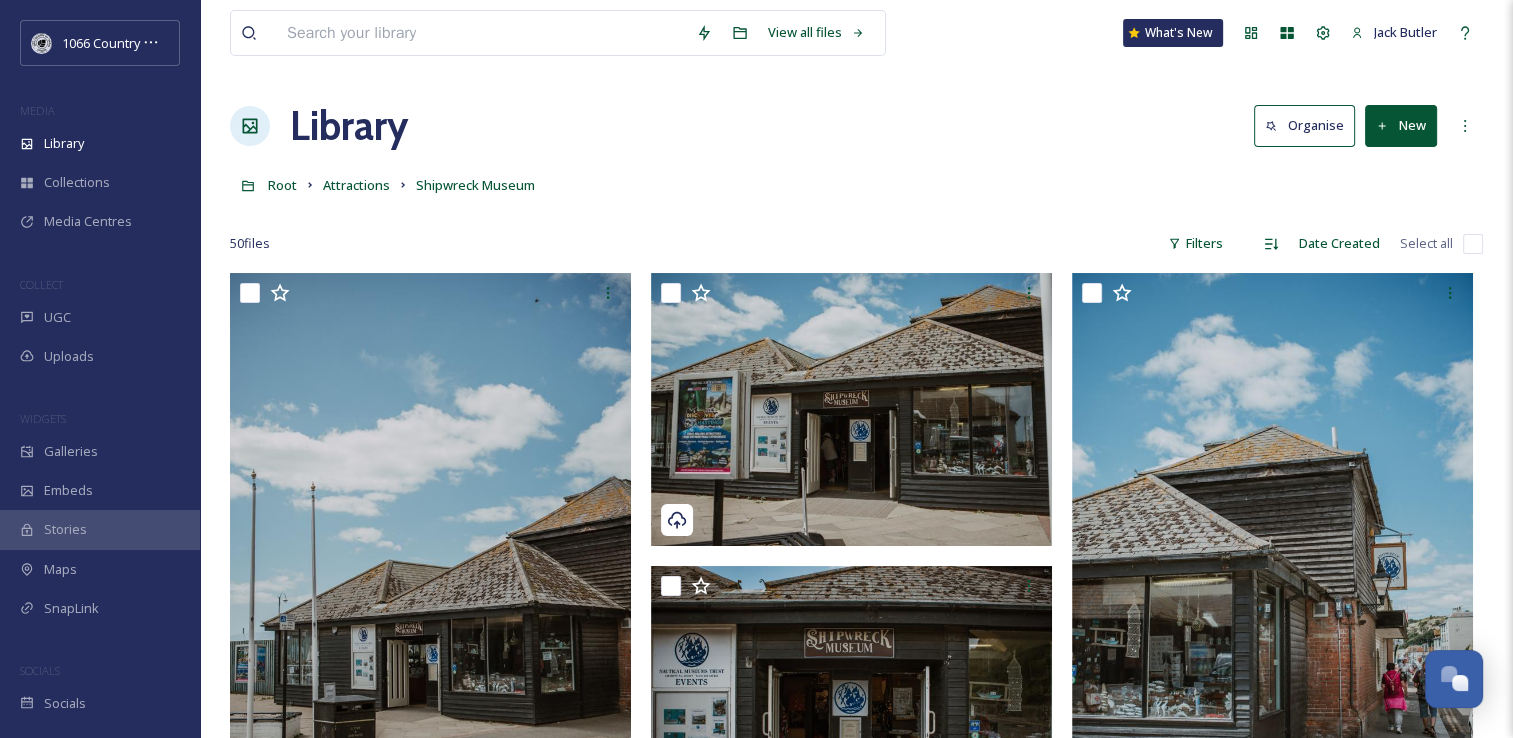 click at bounding box center [1473, 244] 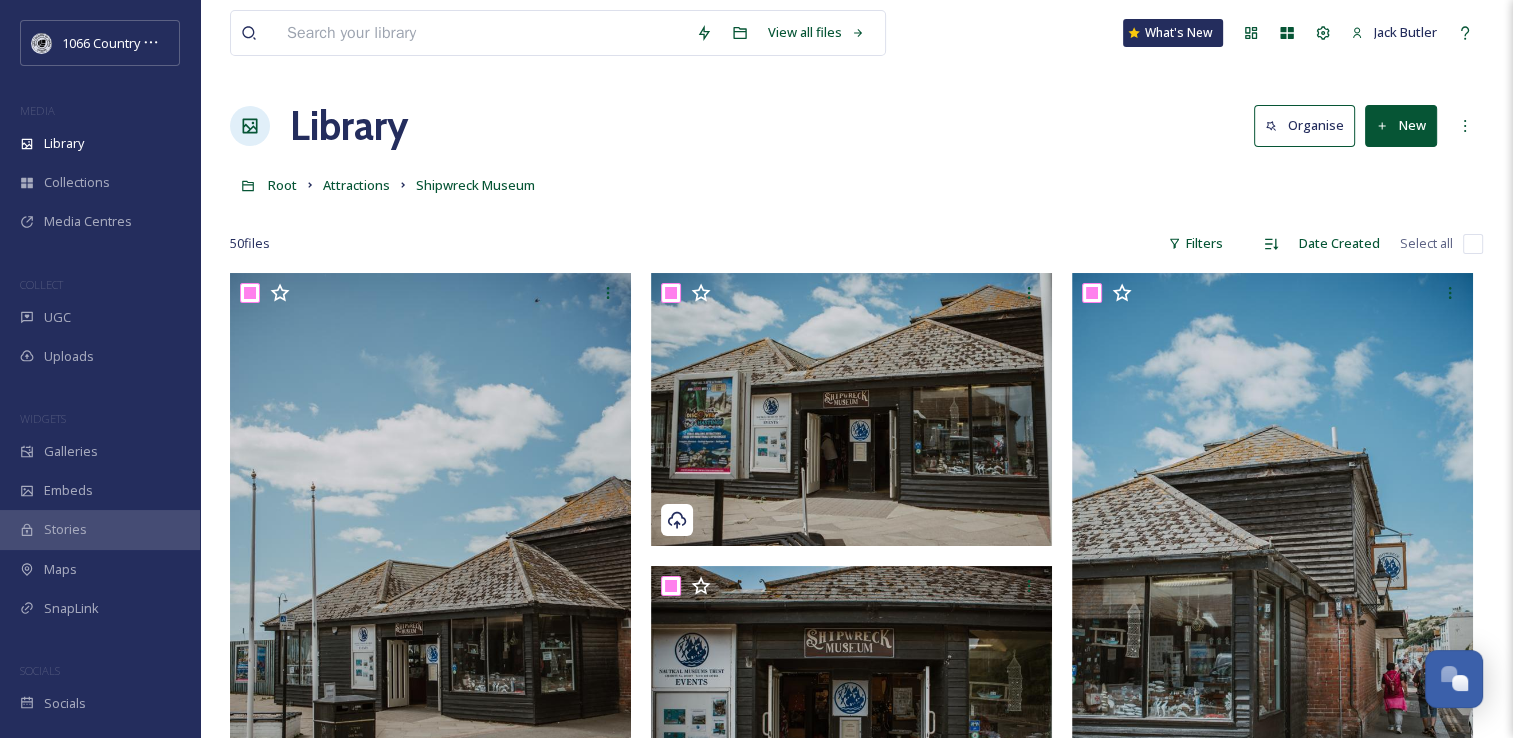 checkbox on "true" 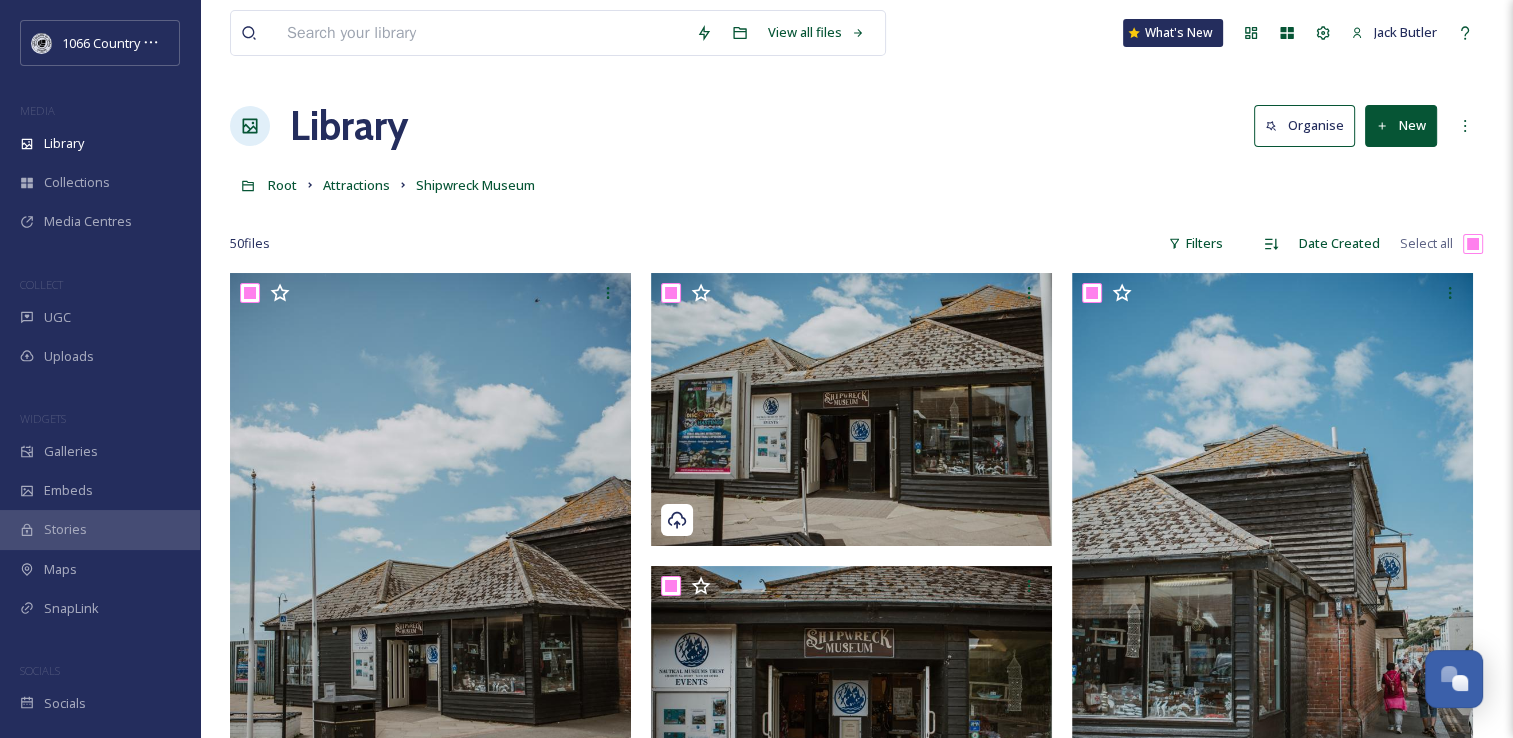 checkbox on "true" 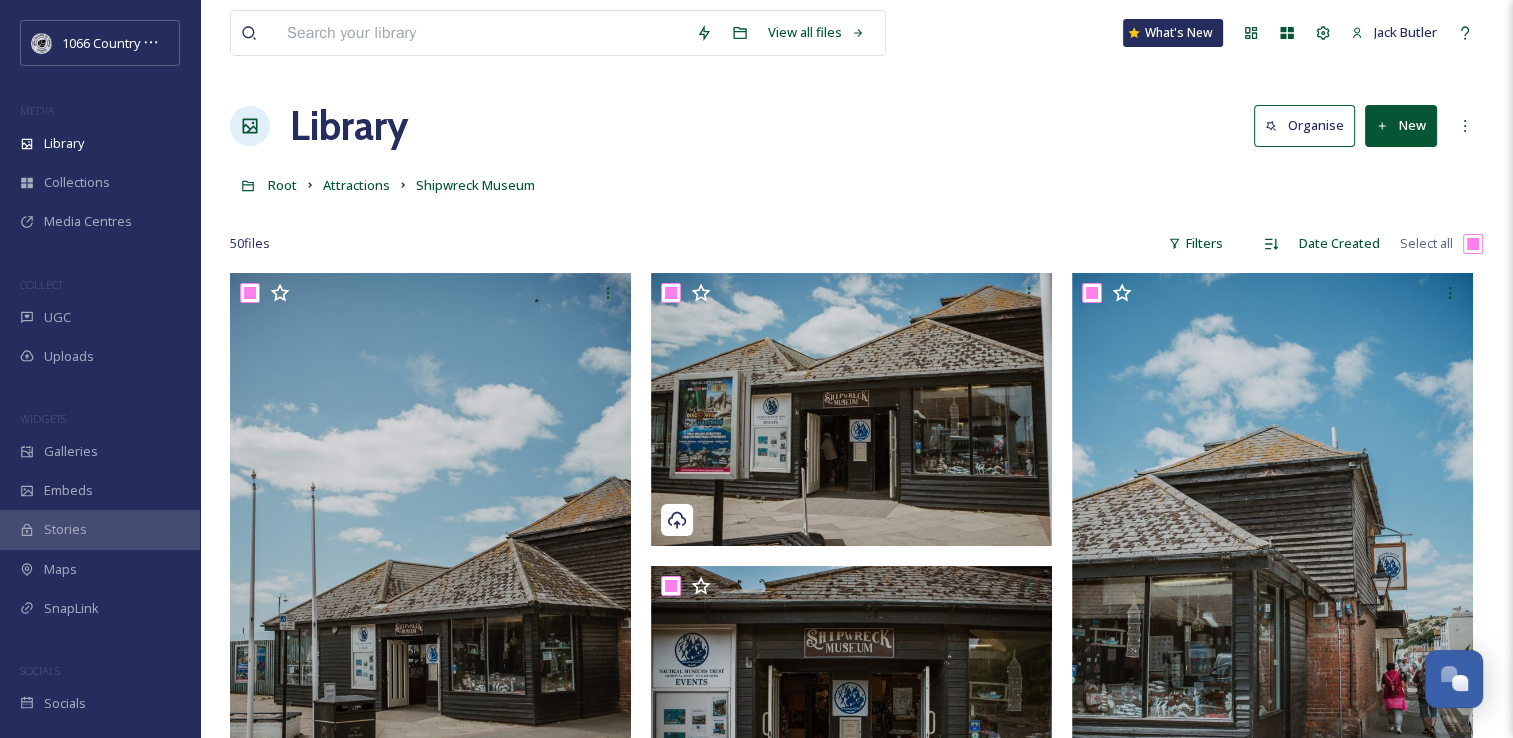 checkbox on "true" 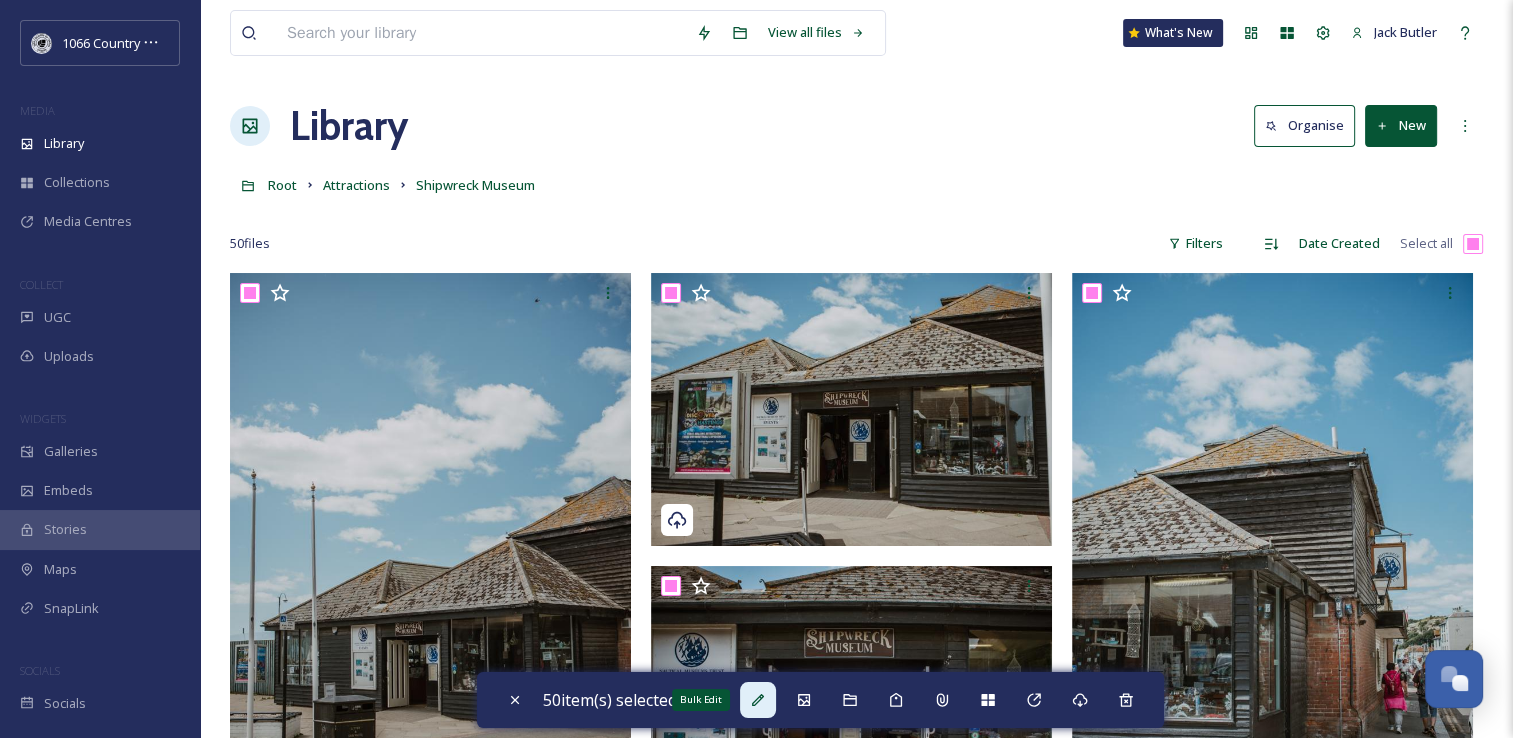 click 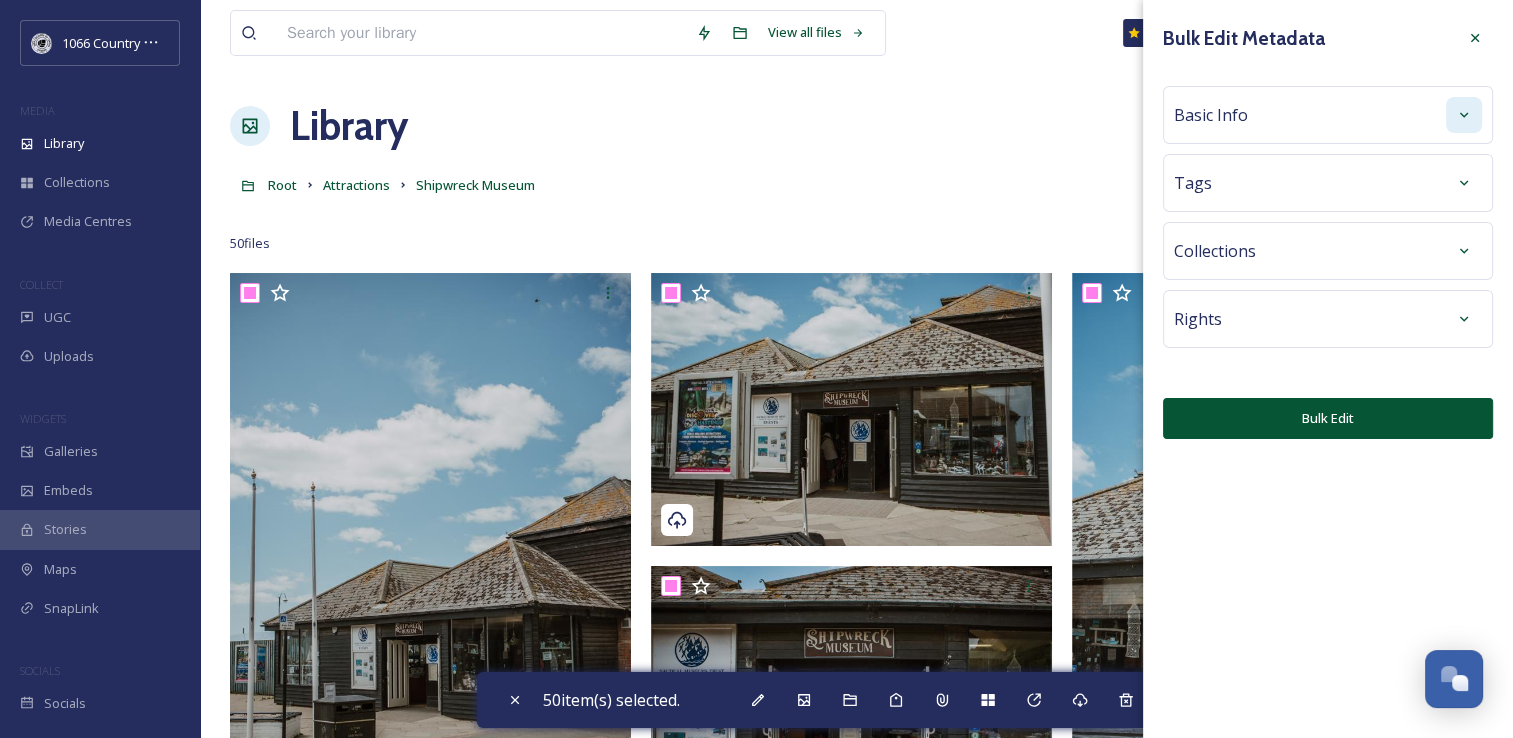 click at bounding box center (1464, 115) 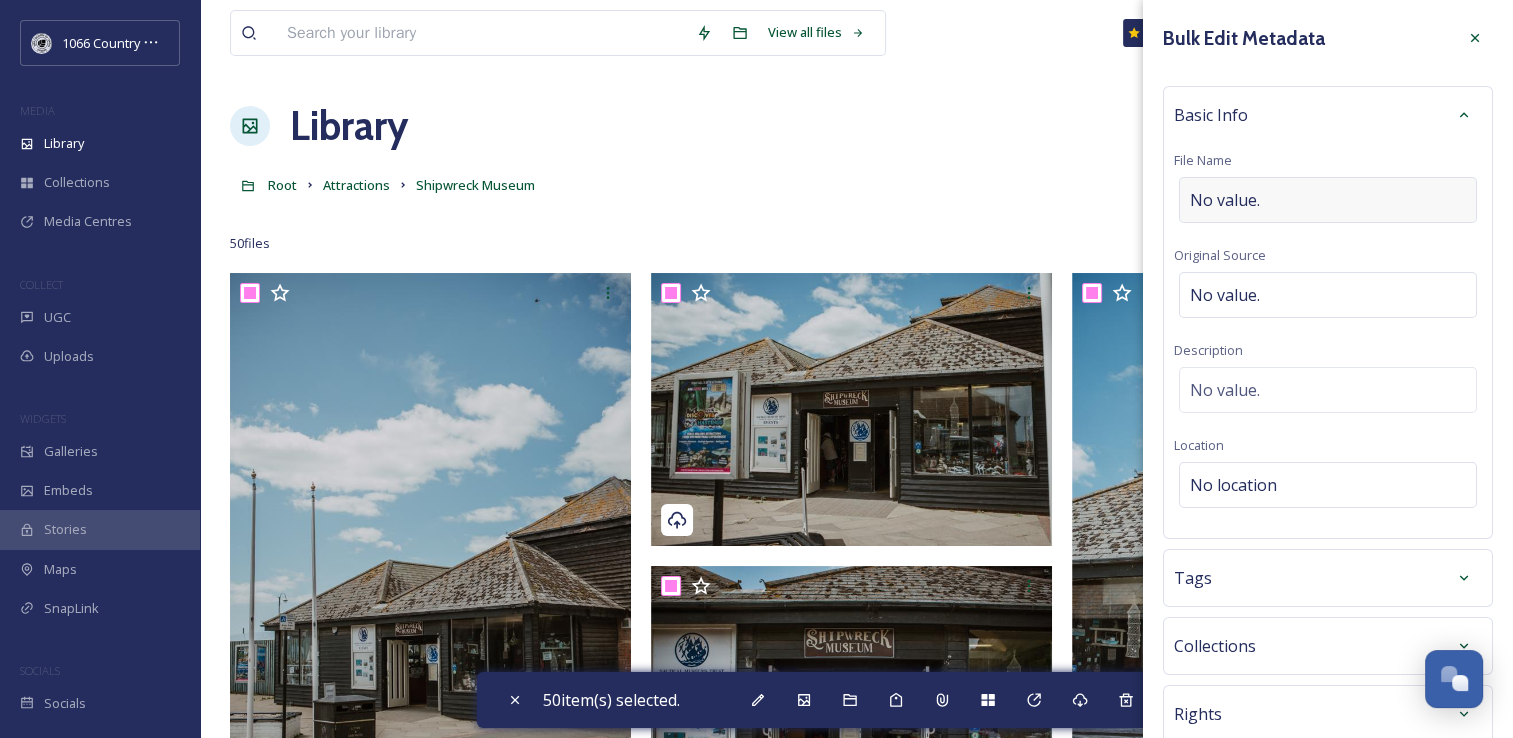 click on "No value." at bounding box center [1328, 200] 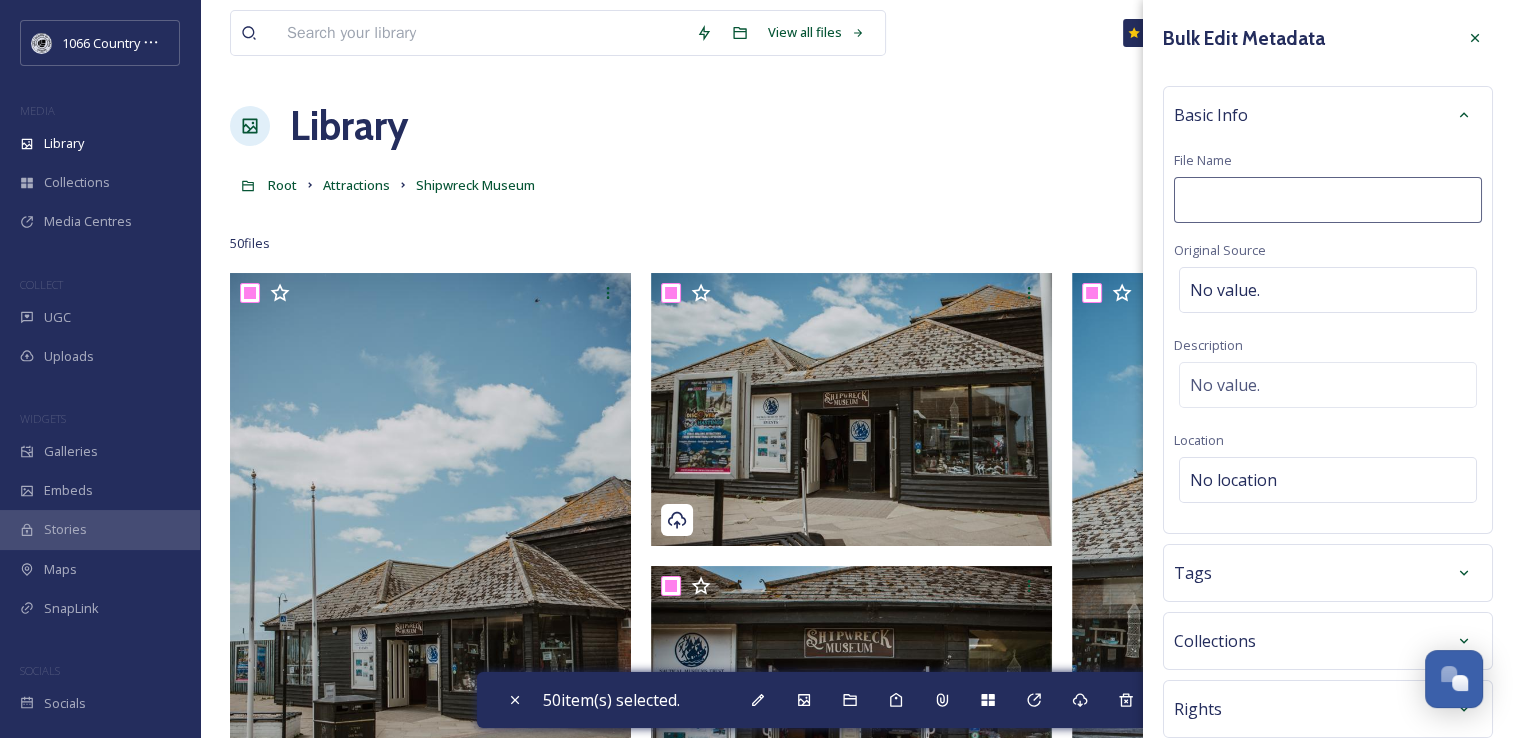 type on "C" 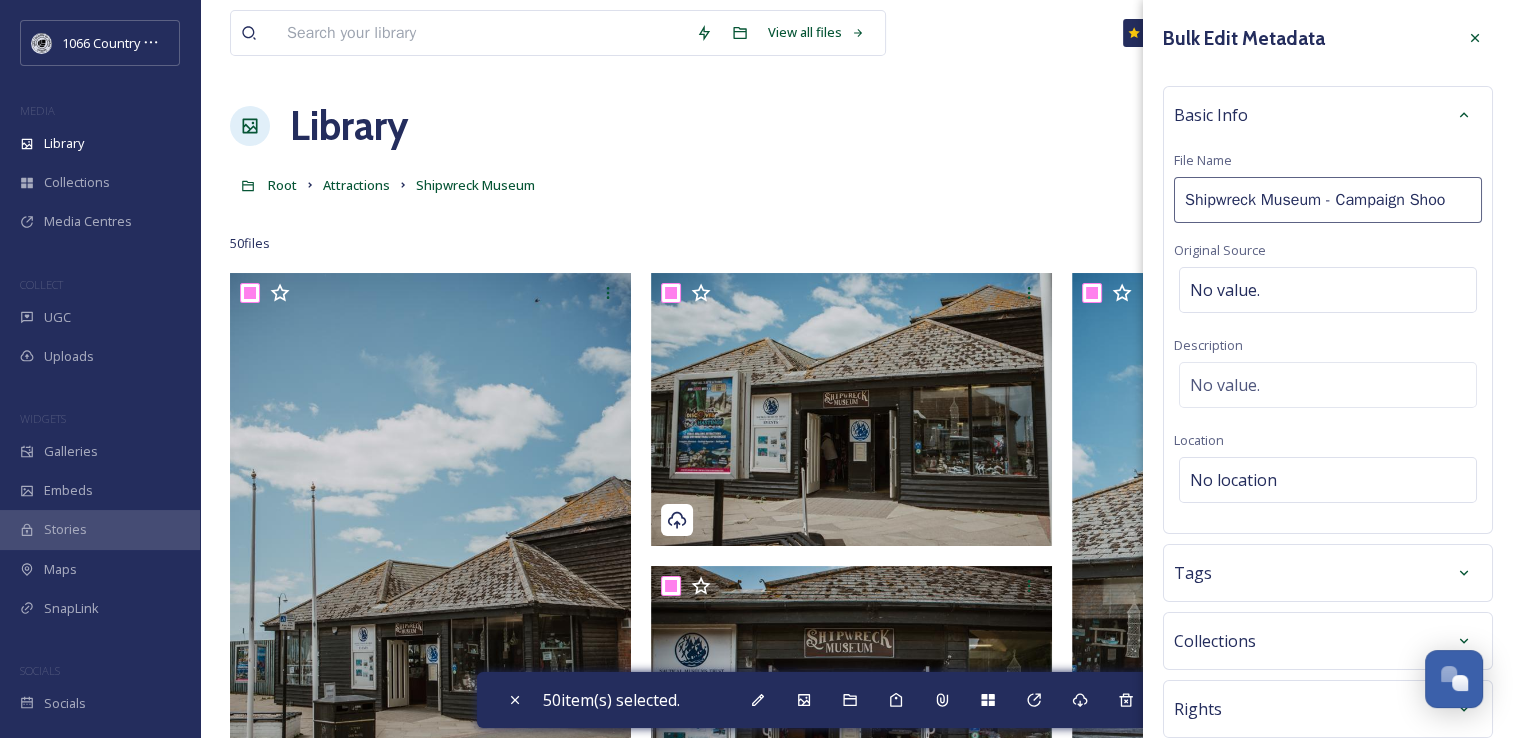 type on "Shipwreck Museum - Campaign Shoot" 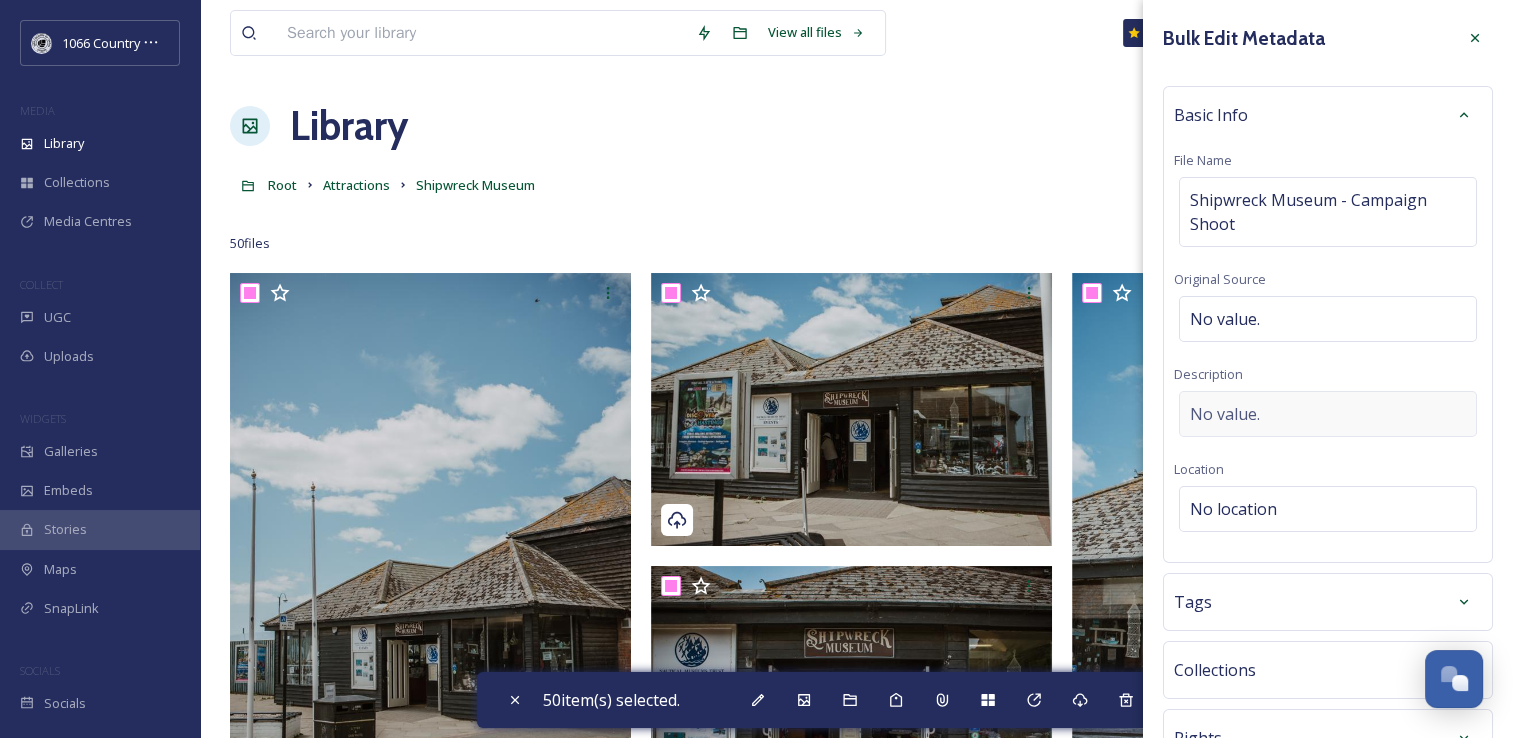 click on "No value." at bounding box center (1328, 414) 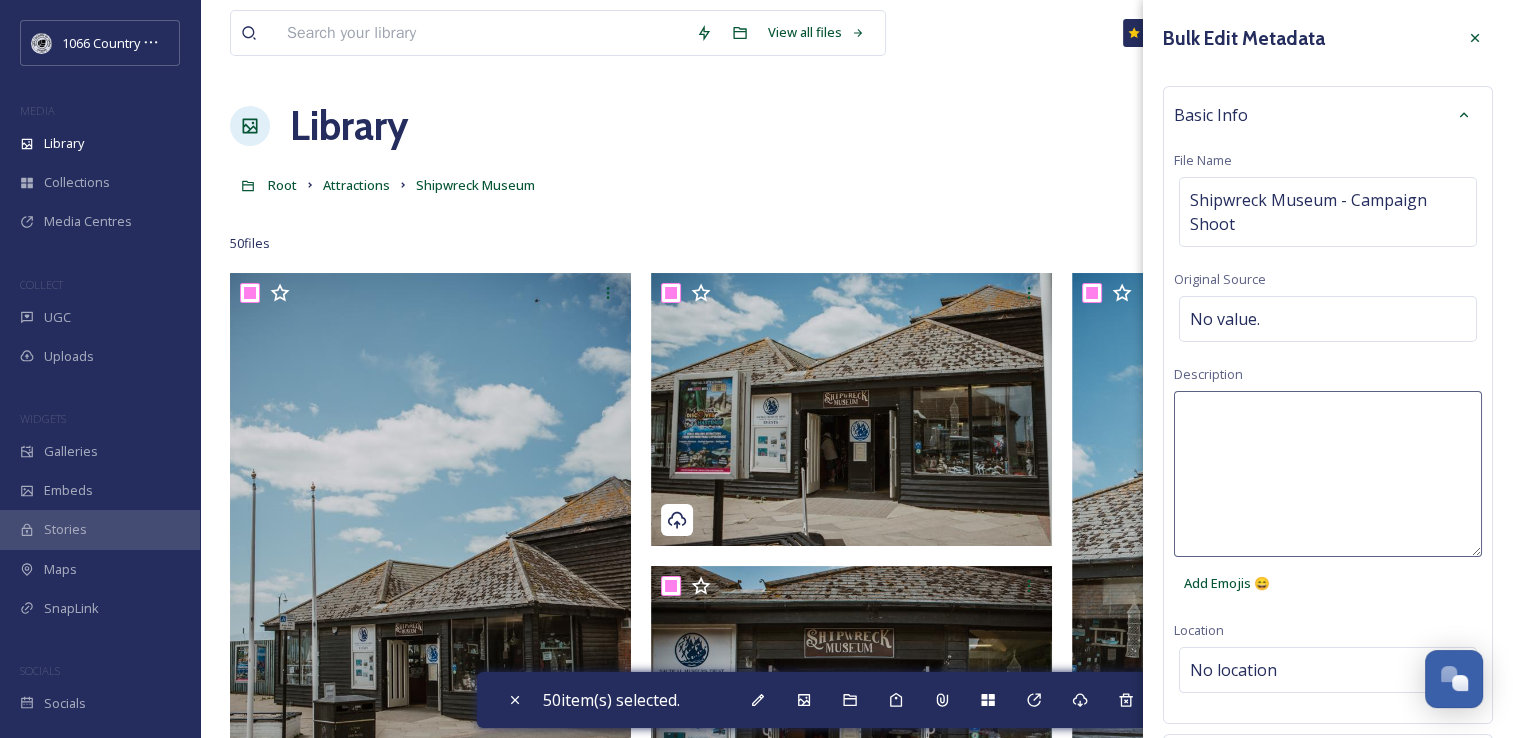 paste on "1066 Photography Campaign 2025 - Rebecca Booker Photography" 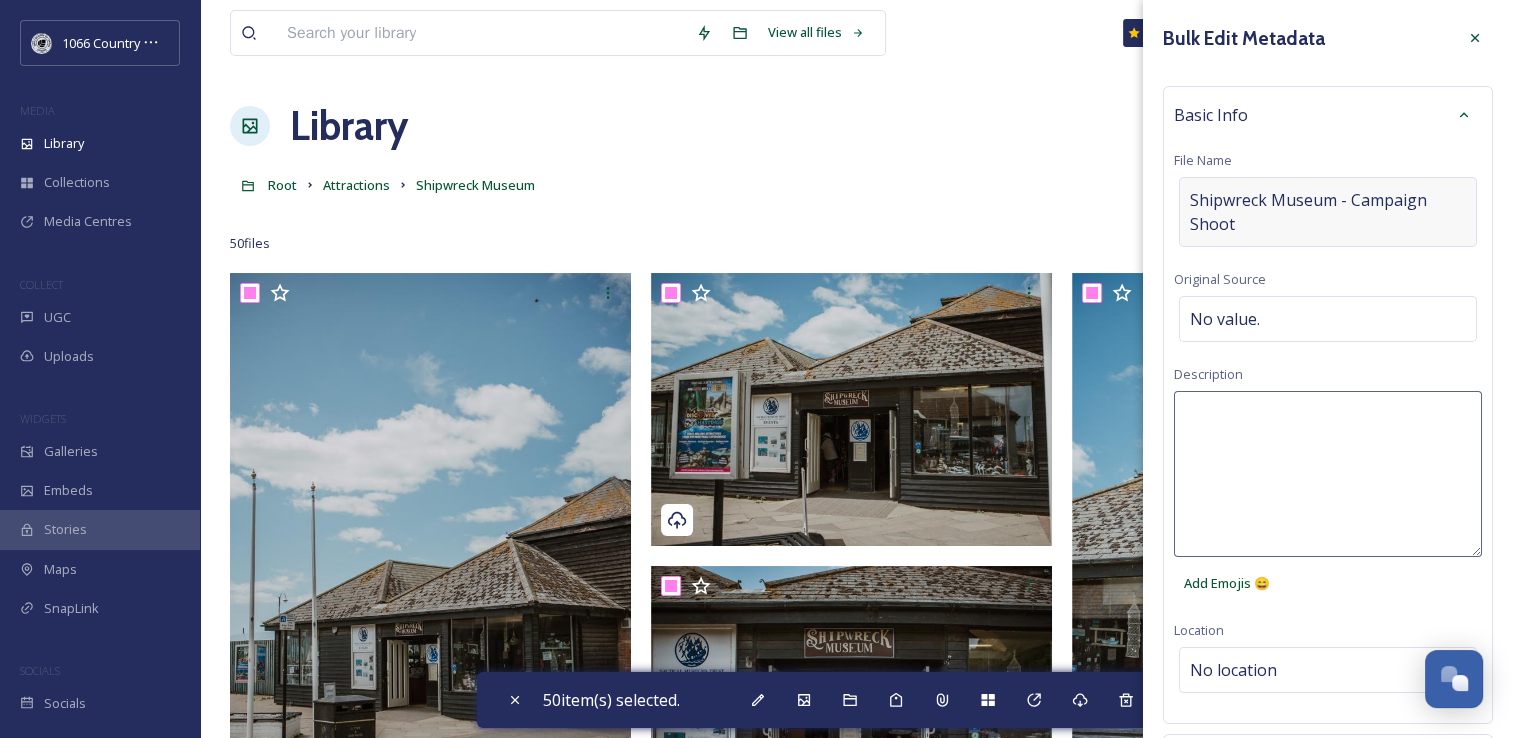 type on "1066 Photography Campaign 2025 - Rebecca Booker Photography" 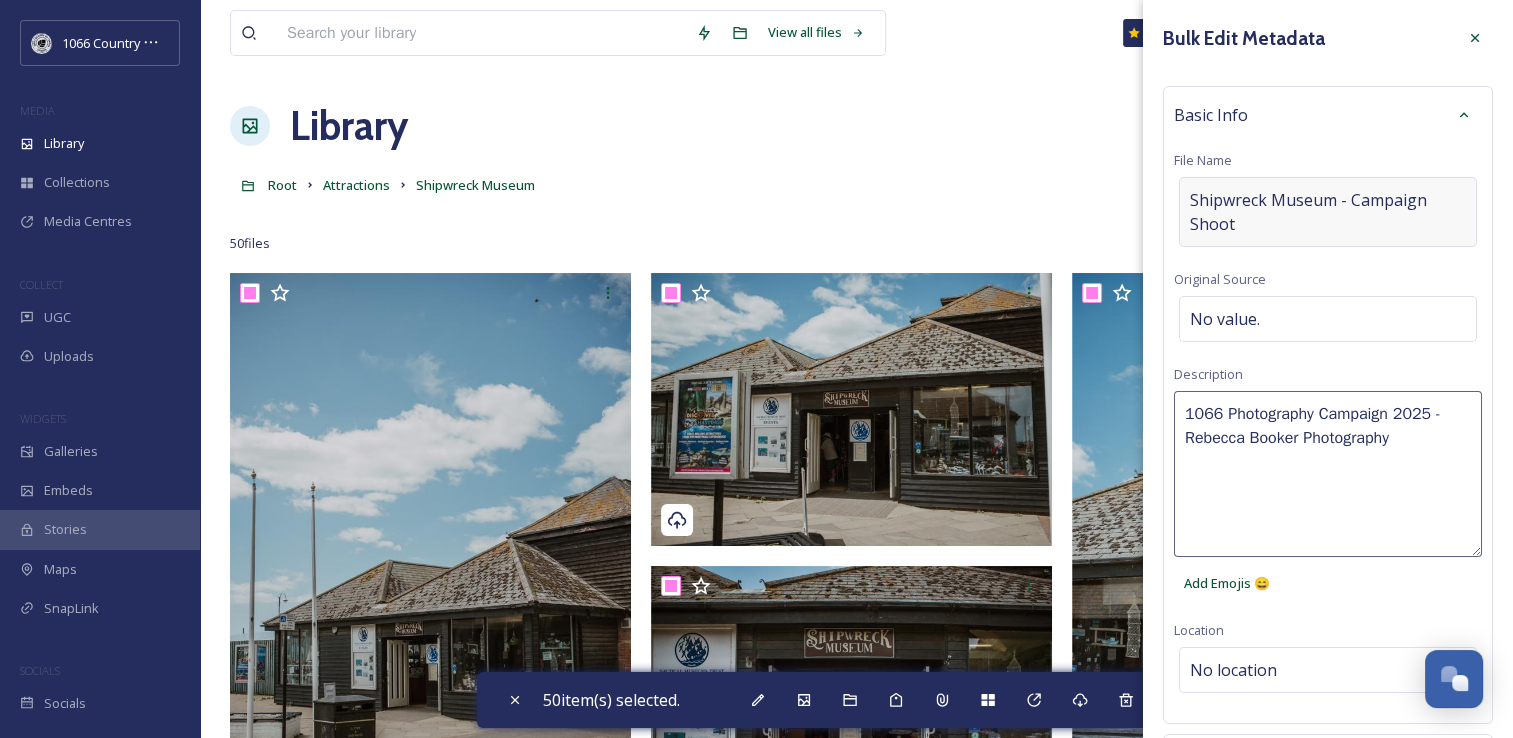 scroll, scrollTop: 296, scrollLeft: 0, axis: vertical 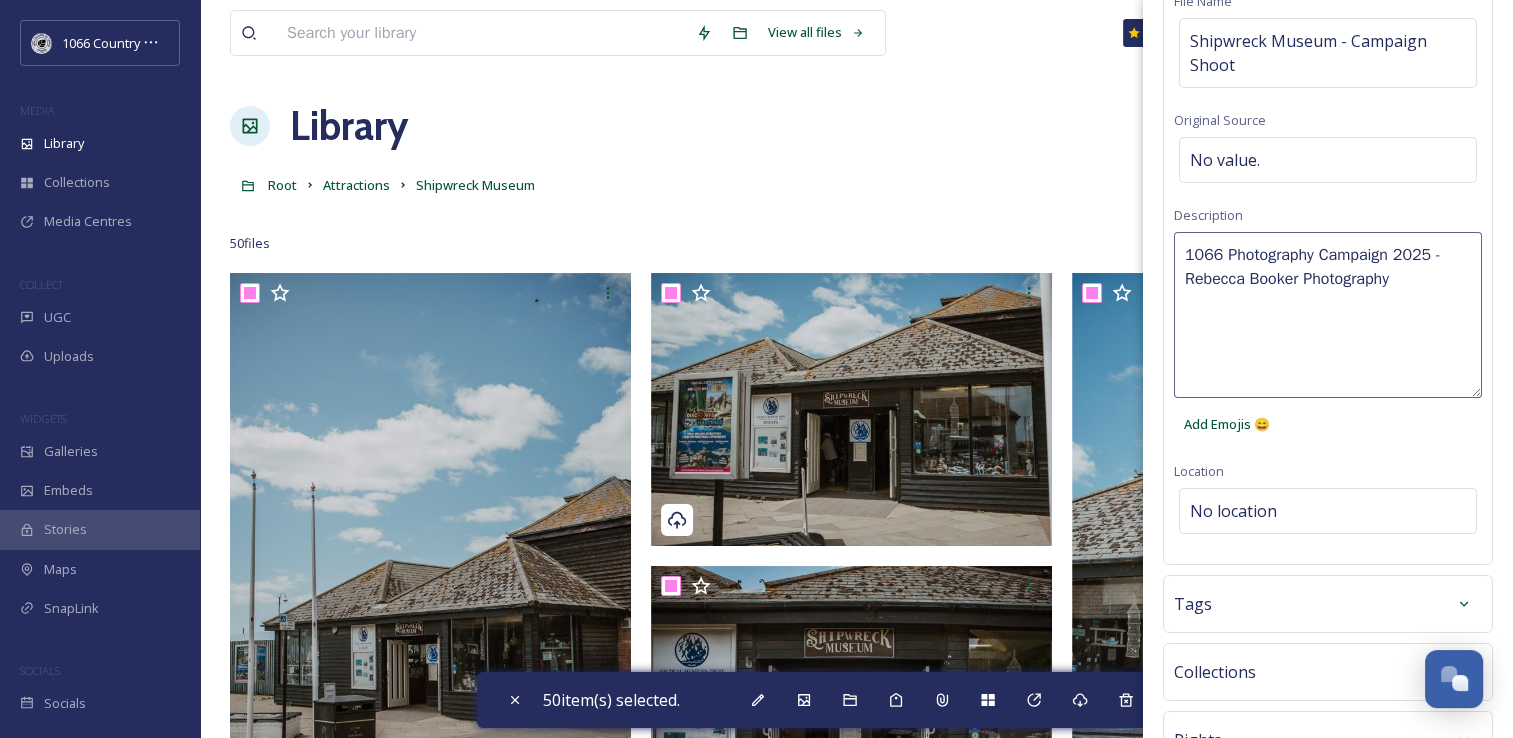 click on "Bulk Edit" at bounding box center [1328, 839] 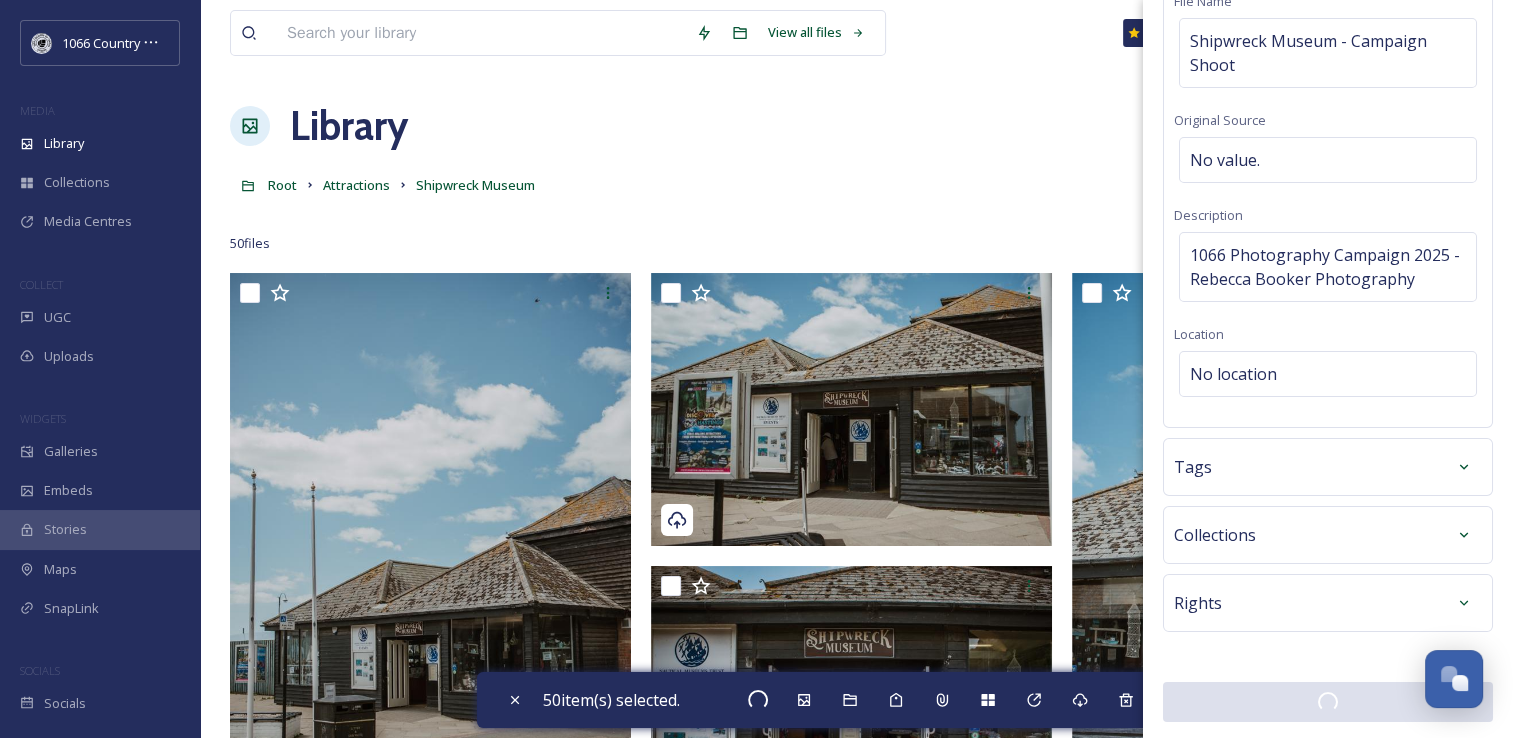 checkbox on "false" 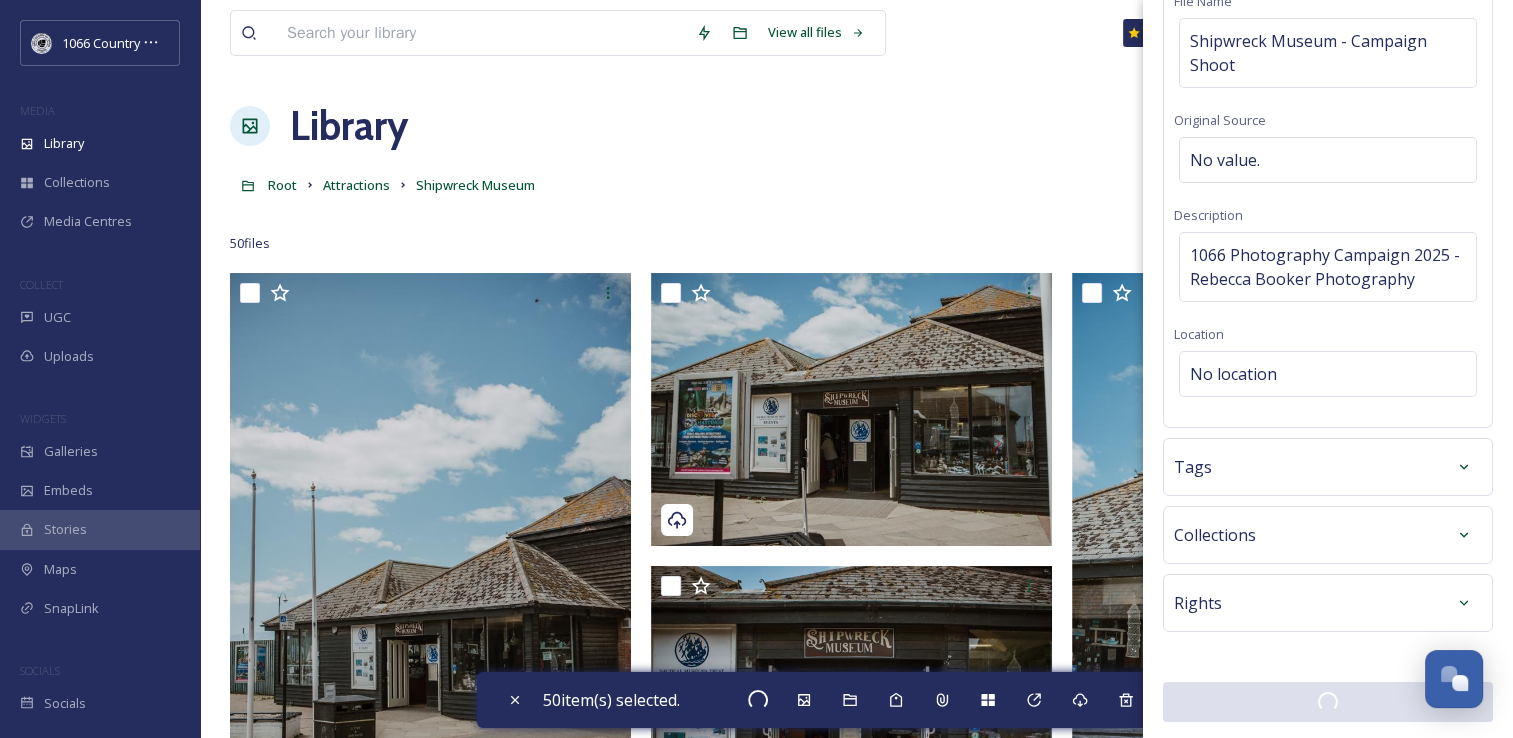 checkbox on "false" 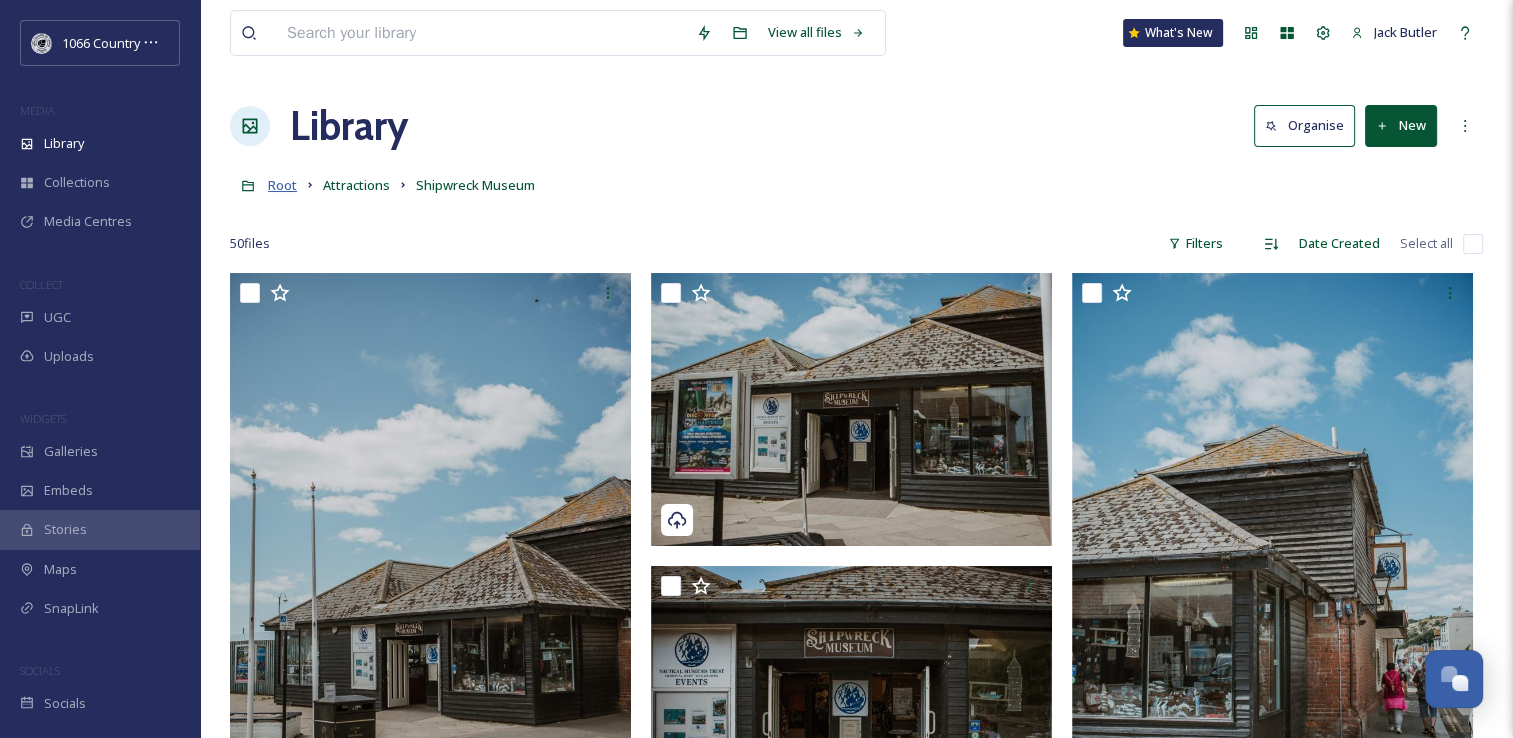 click on "Root" at bounding box center [282, 185] 